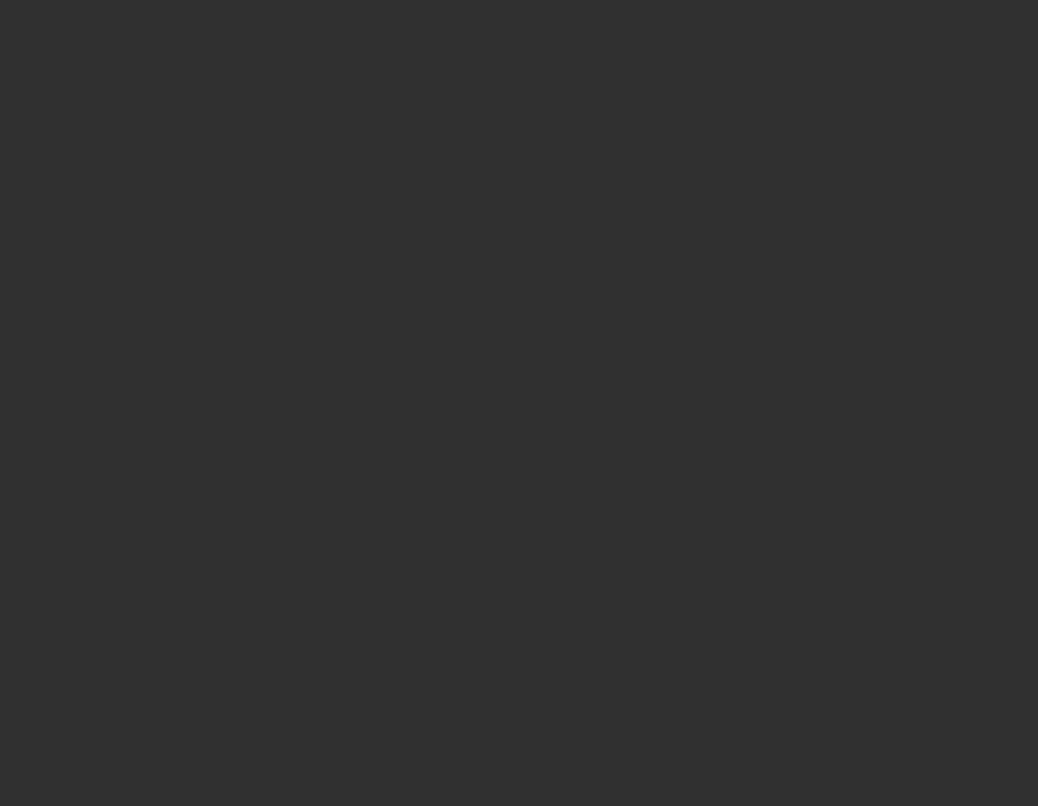 scroll, scrollTop: 0, scrollLeft: 0, axis: both 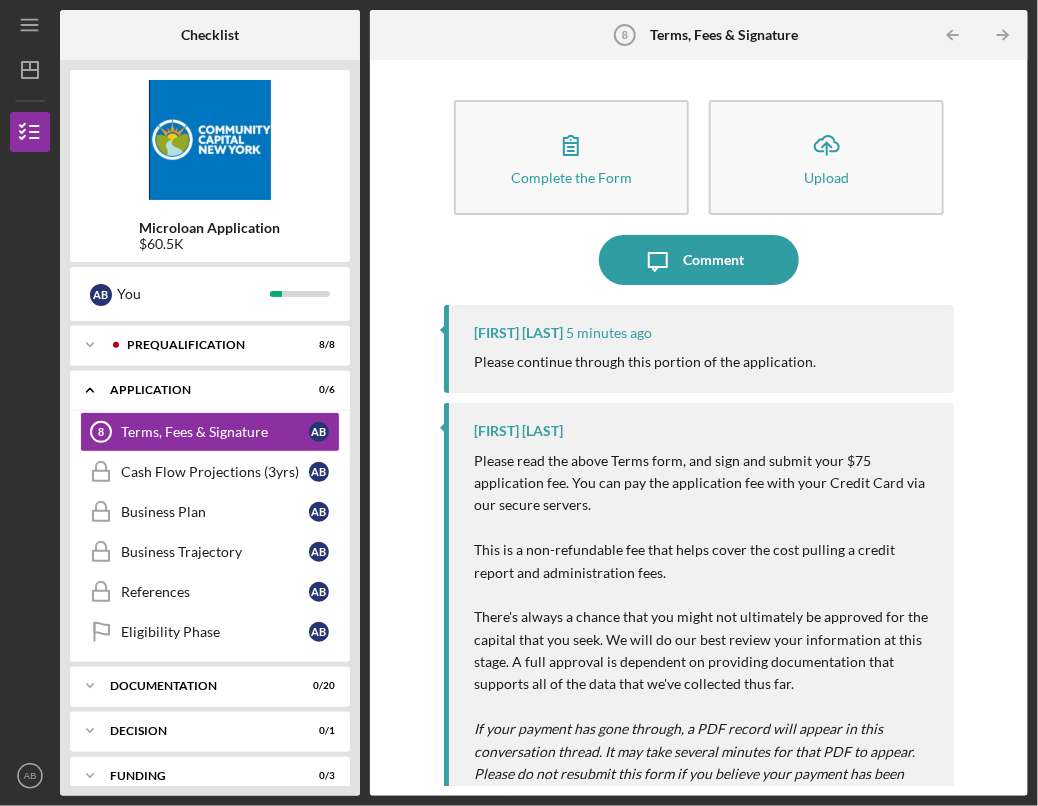 click on "Complete the Form Form Icon/Upload Upload Icon/Message Comment [FIRST] [LAST]   5 minutes ago Please continue through this portion of the application.  [FIRST] [LAST]
Please read the above Terms form, and sign and submit your $[PRICE] application fee. You can pay the application fee with your [CREDIT CARD] via our secure servers. This is a non-refundable fee that helps cover the cost pulling a credit report and administration fees. There's always a chance that you might not ultimately be approved for the capital that you seek. We will do our best review your information at this stage. A full approval is dependent on providing documentation that supports all of the data that we've collected thus far. If your payment has gone through, a PDF record will appear in this conversation thread. It may take several minutes for that PDF to appear. Please do not resubmit this form if you believe your payment has been processed." at bounding box center (699, 428) 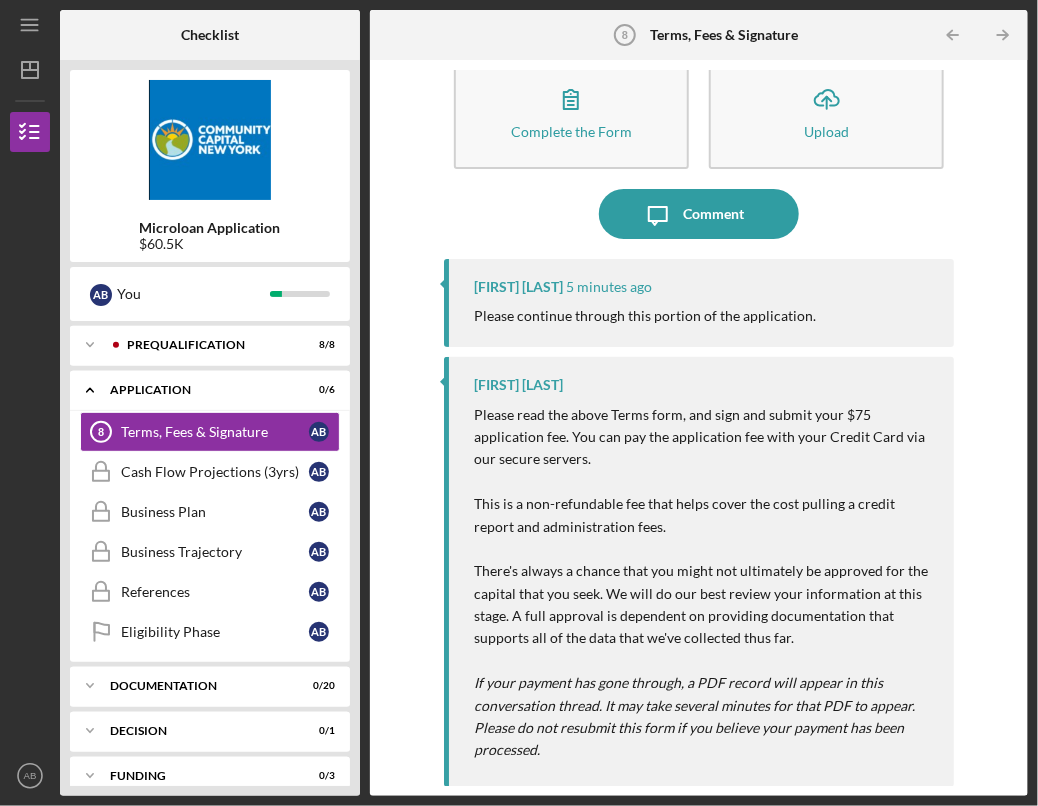 click on "Complete the Form Form Icon/Upload Upload Icon/Message Comment [FIRST] [LAST]   5 minutes ago Please continue through this portion of the application.  [FIRST] [LAST]
Please read the above Terms form, and sign and submit your $[PRICE] application fee. You can pay the application fee with your [CREDIT CARD] via our secure servers. This is a non-refundable fee that helps cover the cost pulling a credit report and administration fees. There's always a chance that you might not ultimately be approved for the capital that you seek. We will do our best review your information at this stage. A full approval is dependent on providing documentation that supports all of the data that we've collected thus far. If your payment has gone through, a PDF record will appear in this conversation thread. It may take several minutes for that PDF to appear. Please do not resubmit this form if you believe your payment has been processed." at bounding box center [699, 428] 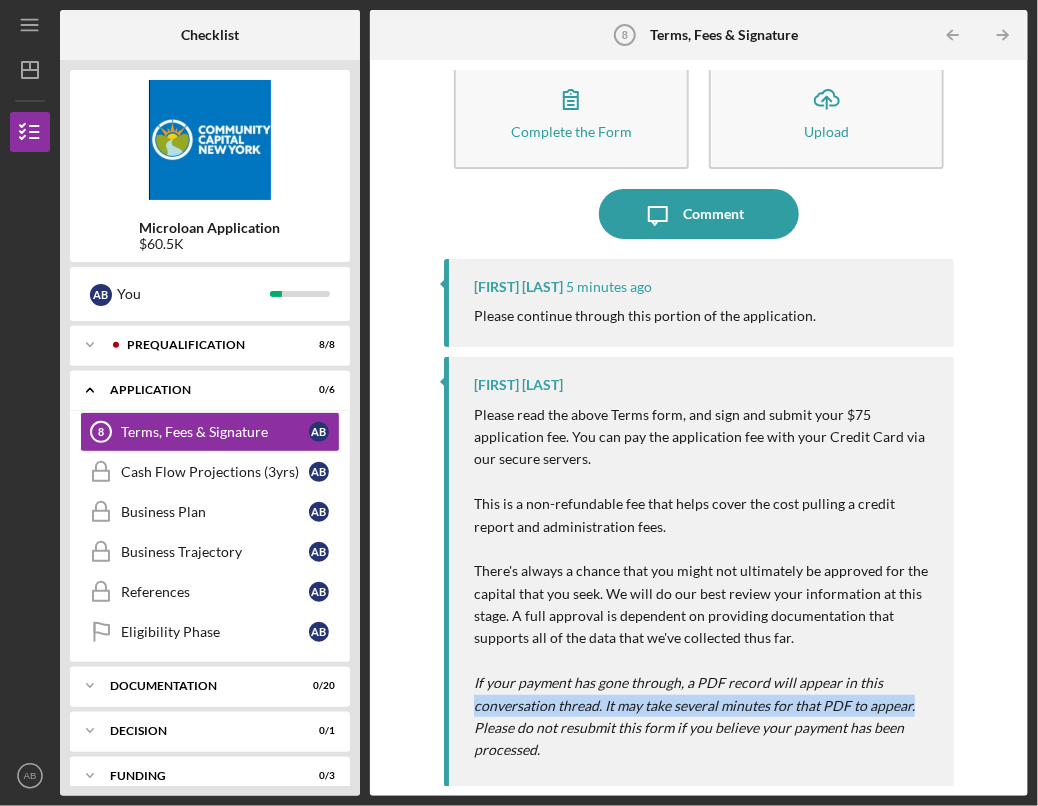 drag, startPoint x: 1020, startPoint y: 710, endPoint x: 957, endPoint y: 680, distance: 69.77822 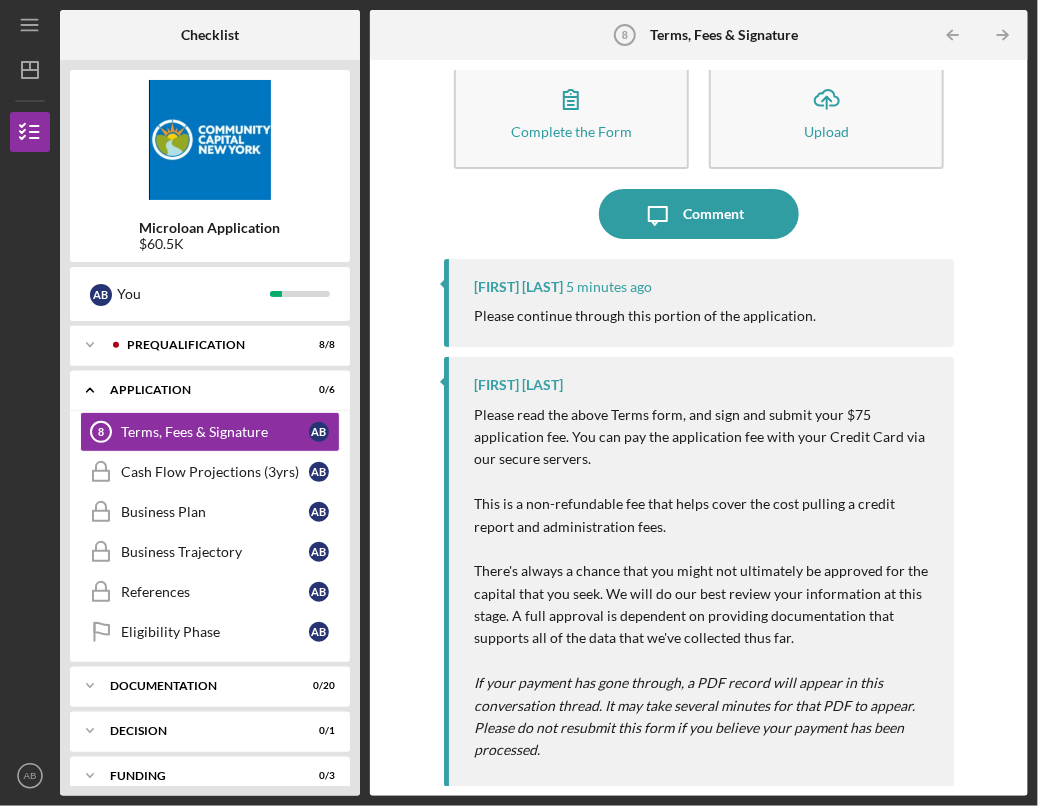 click on "Complete the Form Form Icon/Upload Upload Icon/Message Comment [FIRST] [LAST]   5 minutes ago Please continue through this portion of the application.  [FIRST] [LAST]
Please read the above Terms form, and sign and submit your $[PRICE] application fee. You can pay the application fee with your [CREDIT CARD] via our secure servers. This is a non-refundable fee that helps cover the cost pulling a credit report and administration fees. There's always a chance that you might not ultimately be approved for the capital that you seek. We will do our best review your information at this stage. A full approval is dependent on providing documentation that supports all of the data that we've collected thus far. If your payment has gone through, a PDF record will appear in this conversation thread. It may take several minutes for that PDF to appear. Please do not resubmit this form if you believe your payment has been processed." at bounding box center (699, 428) 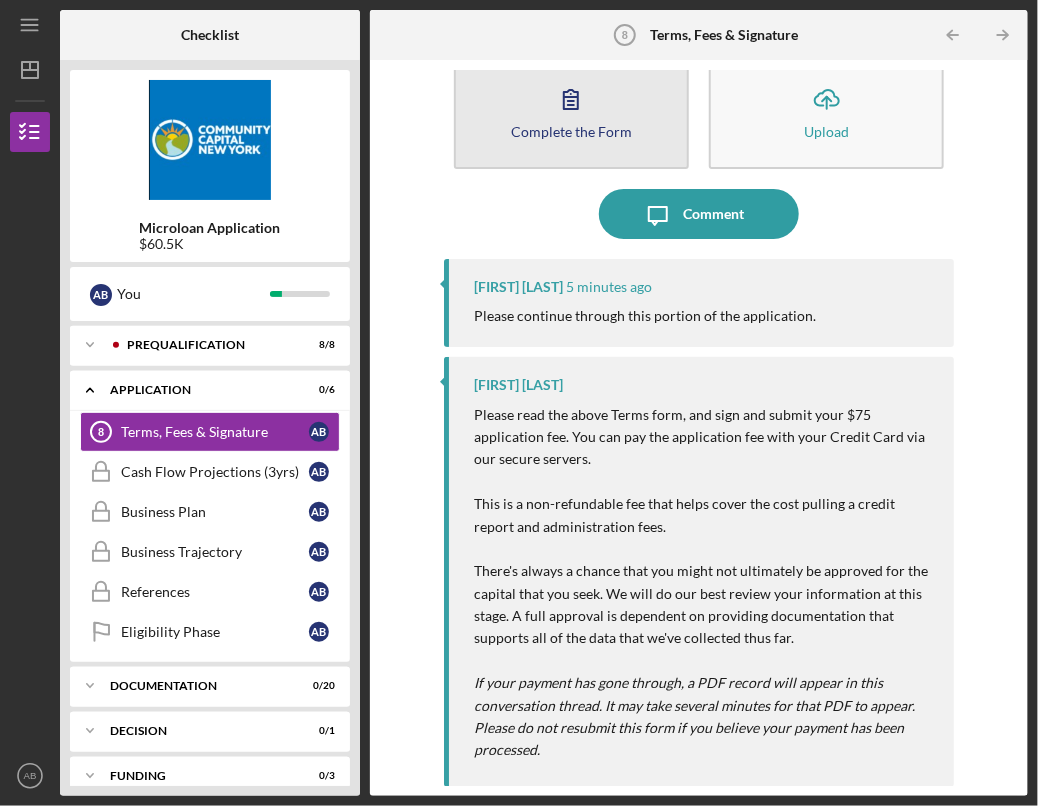 click on "Complete the Form" at bounding box center (571, 131) 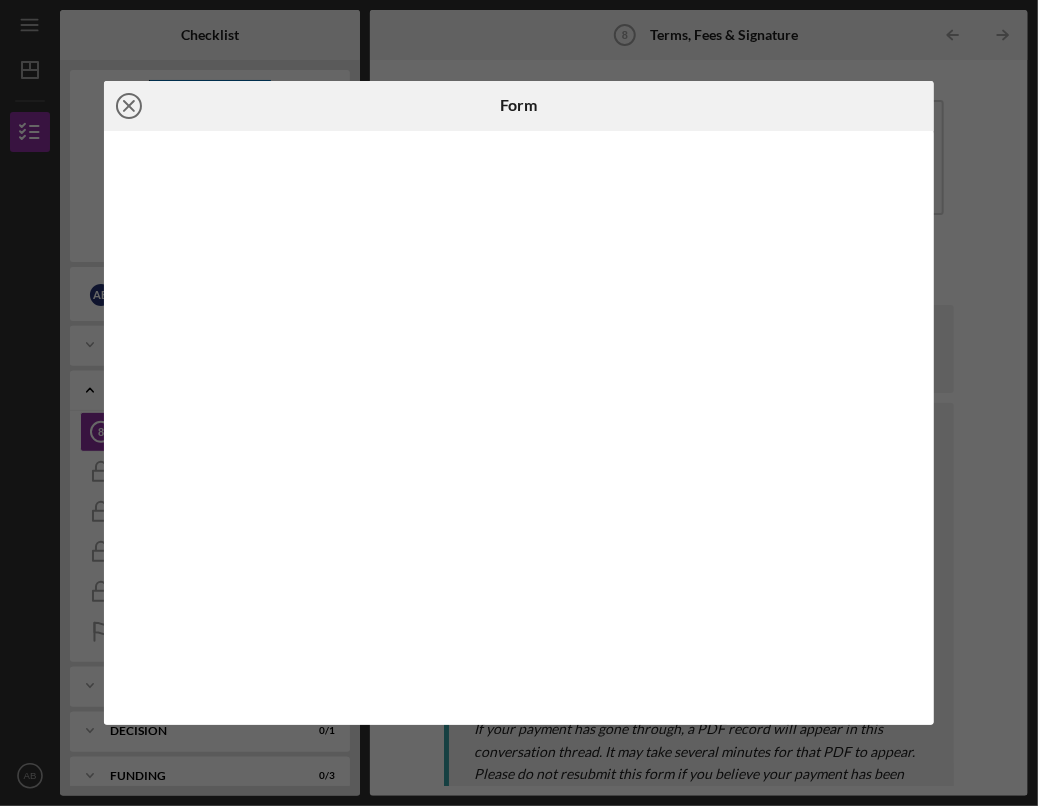 click on "Icon/Close" 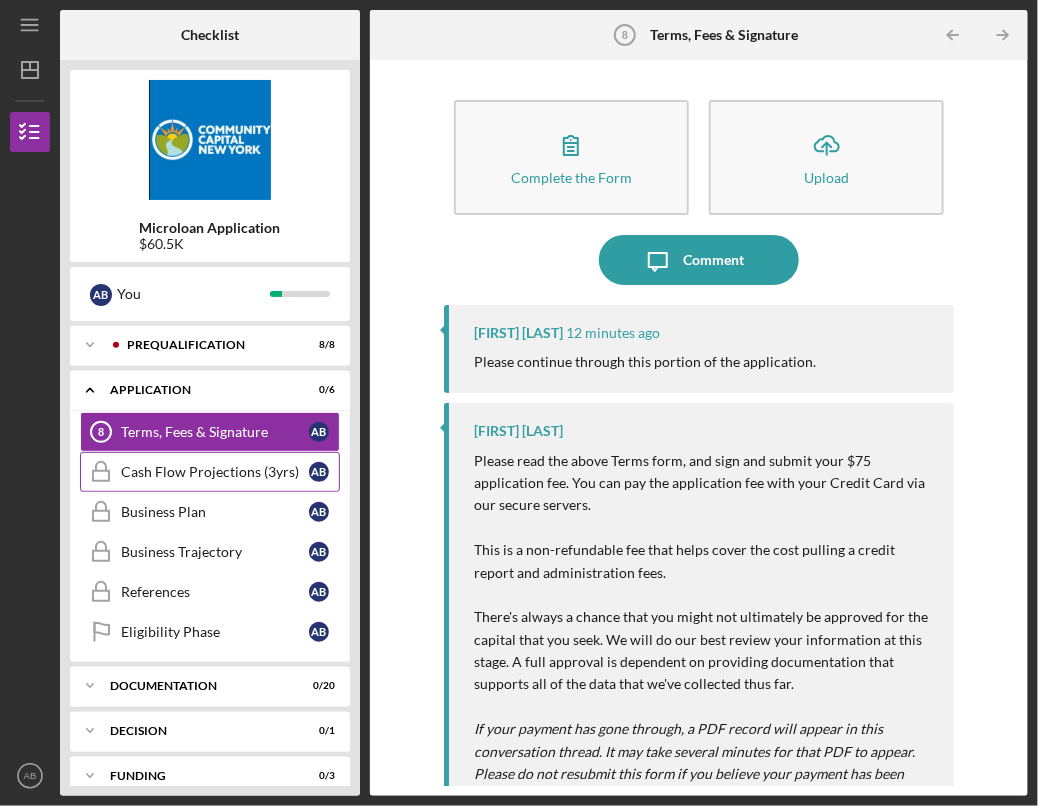 click on "Cash Flow Projections (3yrs)" at bounding box center (215, 472) 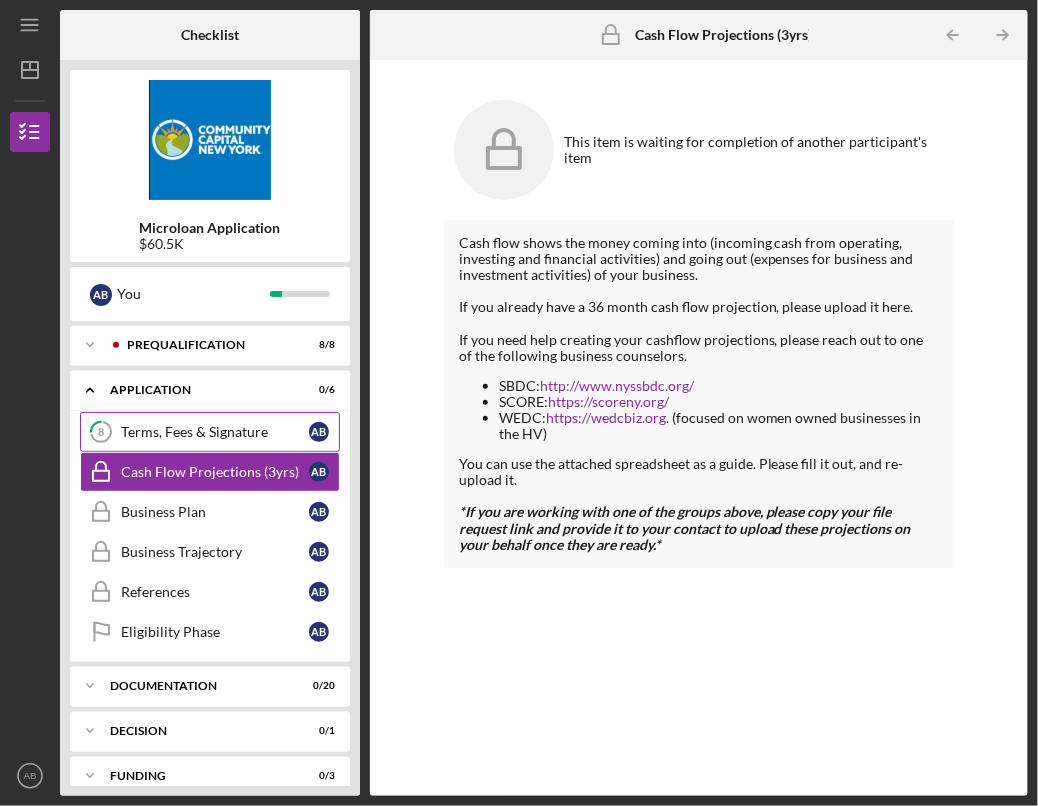 click on "Terms, Fees & Signature" at bounding box center [215, 432] 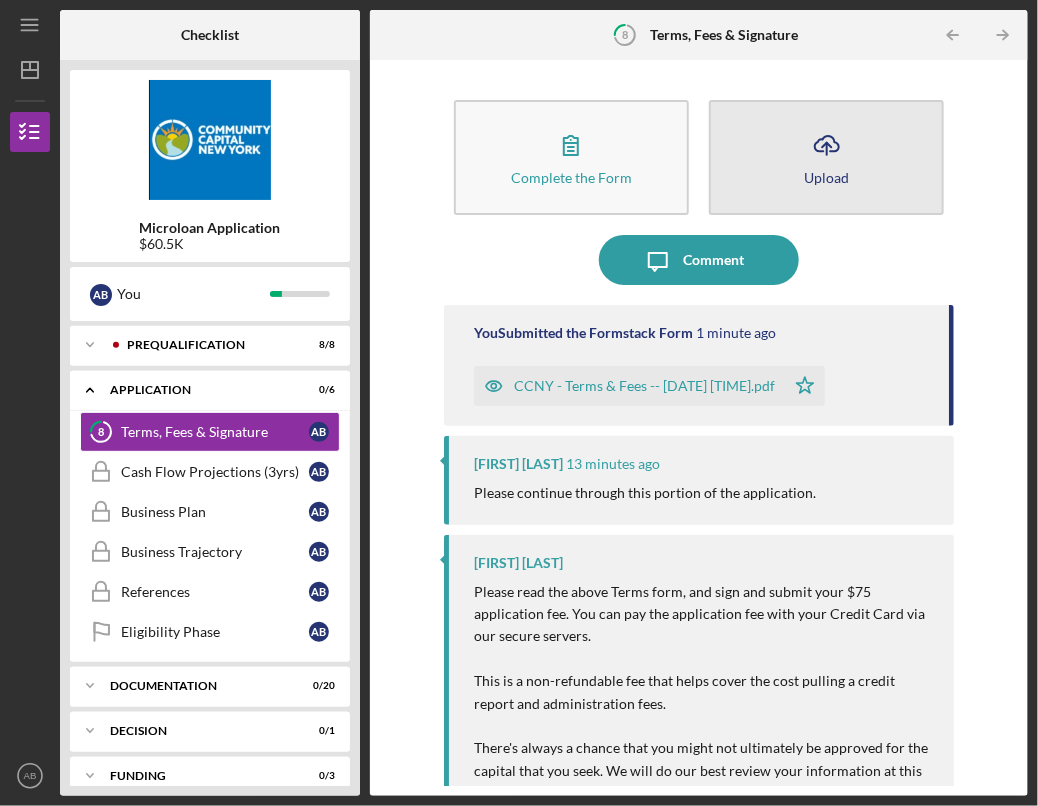 click on "Icon/Upload Upload" at bounding box center [826, 157] 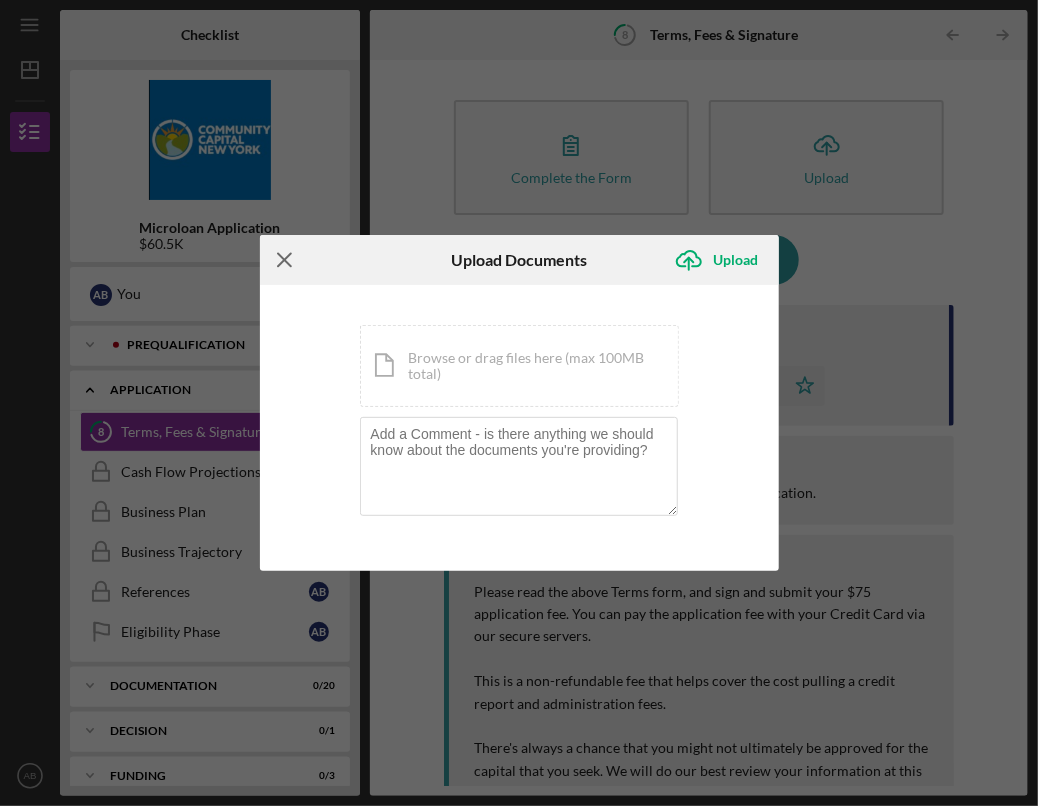 click 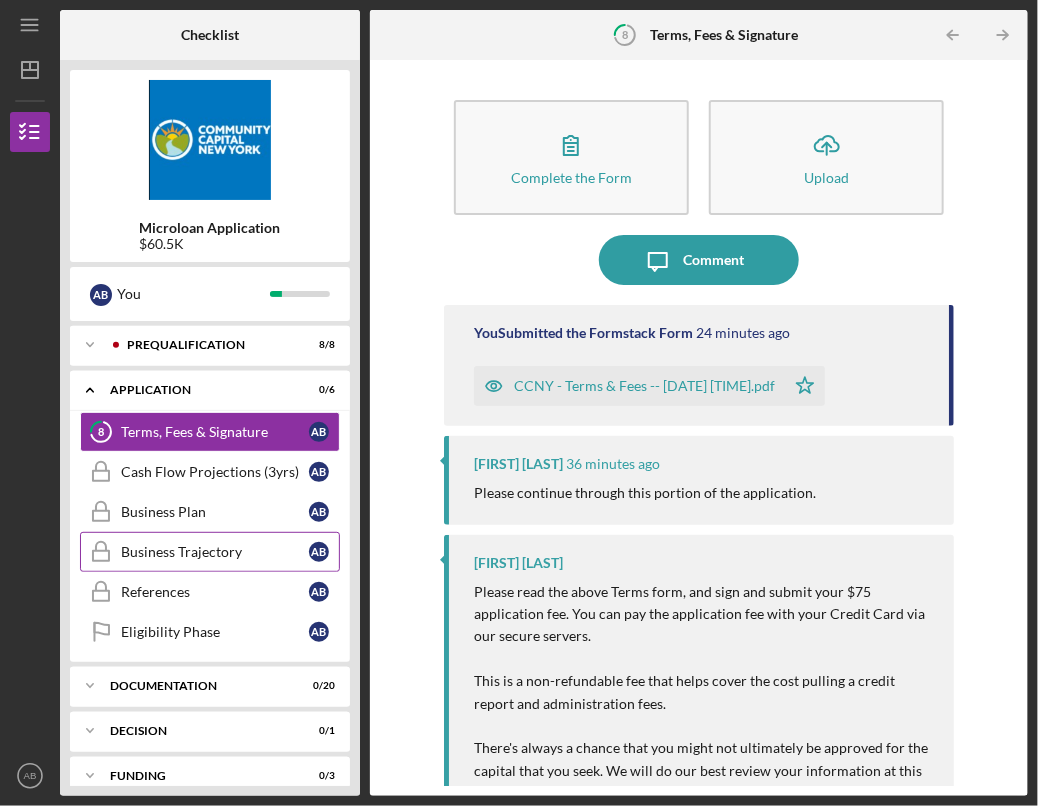 click on "Business Trajectory" at bounding box center [215, 552] 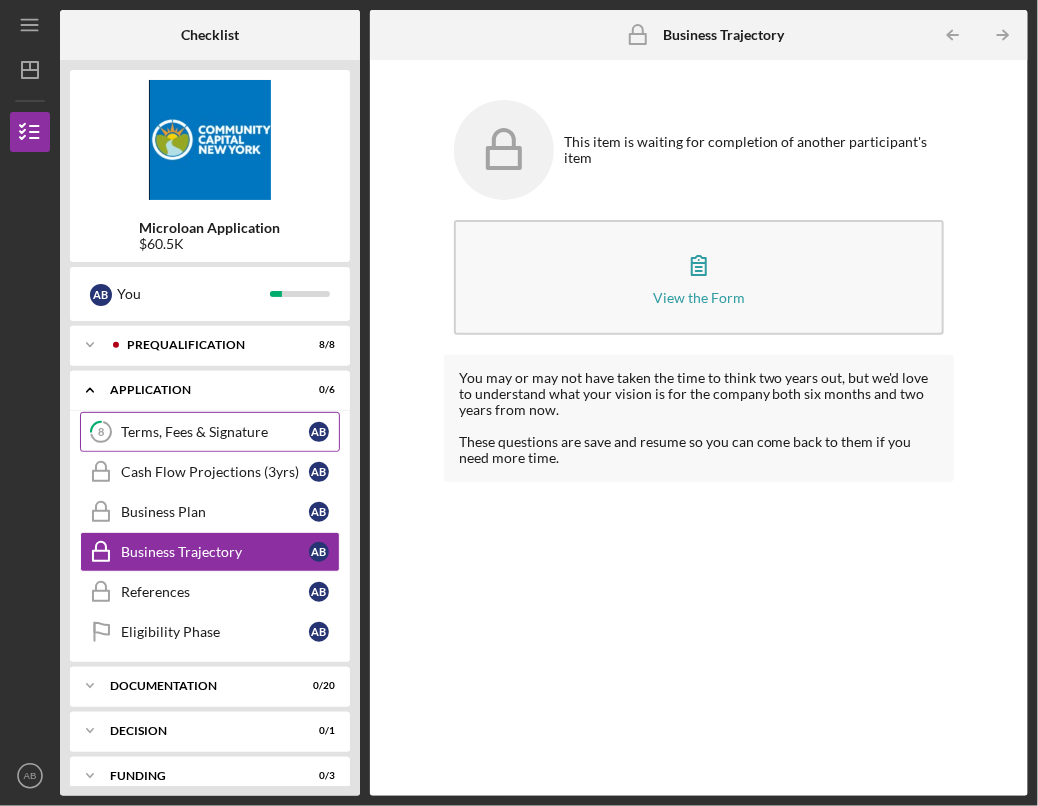 click on "Terms, Fees & Signature" at bounding box center [215, 432] 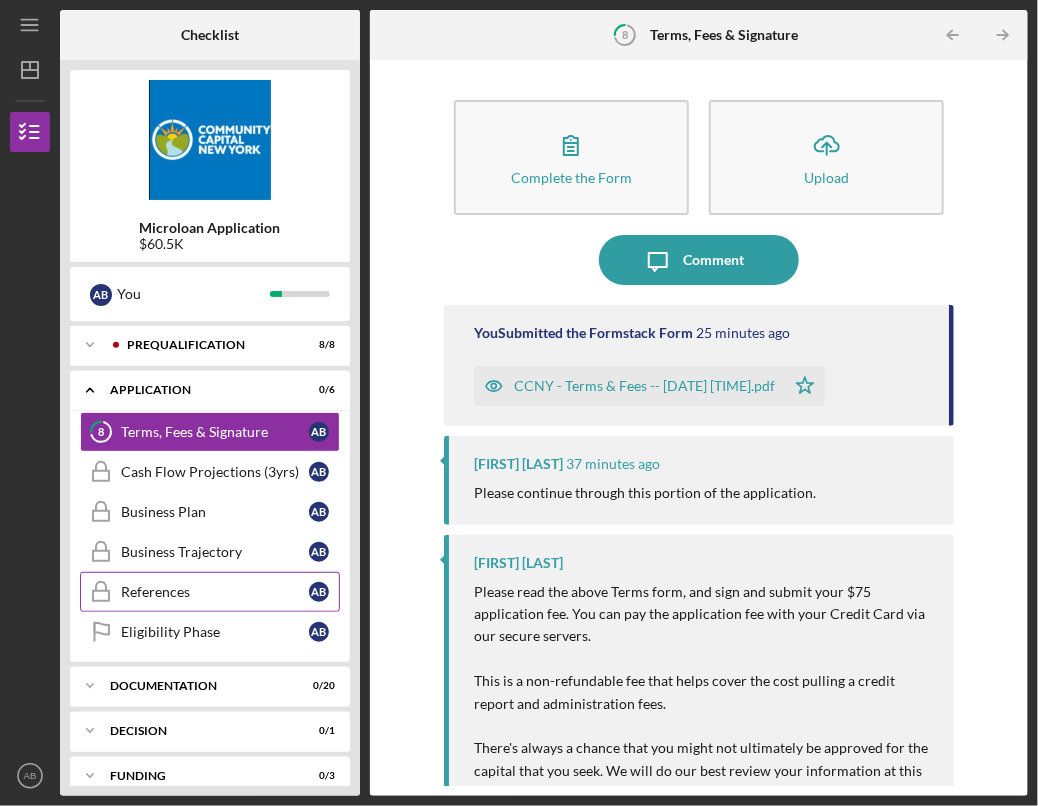 click on "References" at bounding box center (215, 592) 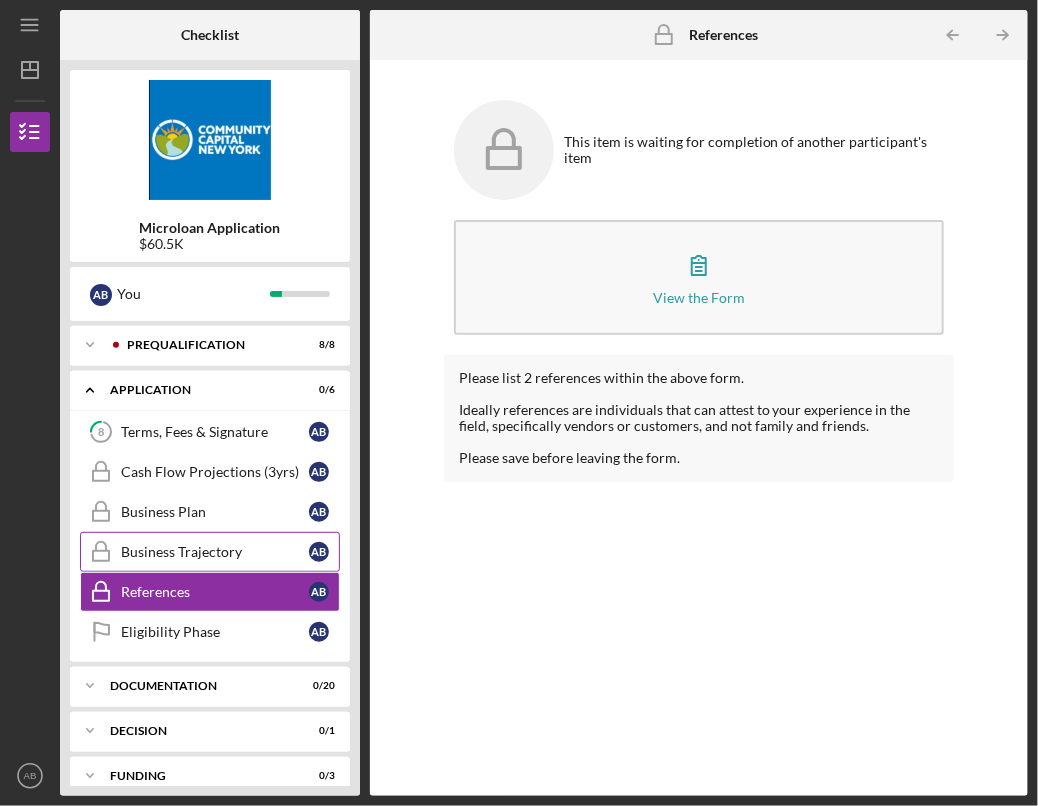 click on "Business Trajectory" at bounding box center [215, 552] 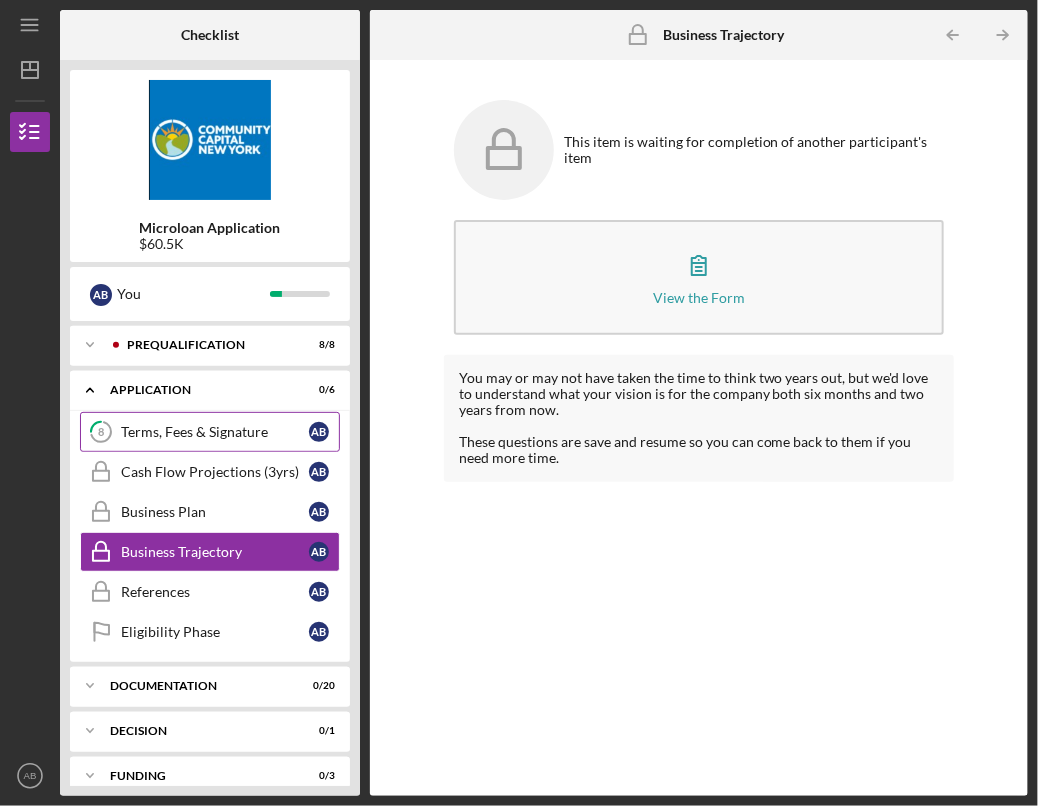 click on "Terms, Fees & Signature" at bounding box center [215, 432] 